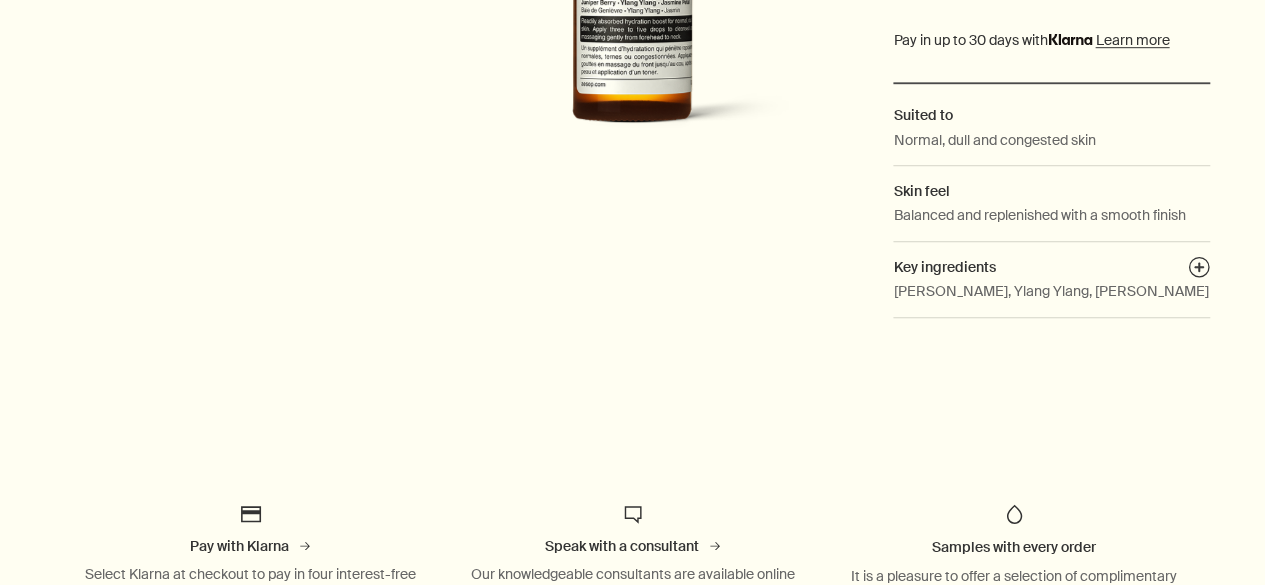 scroll, scrollTop: 648, scrollLeft: 0, axis: vertical 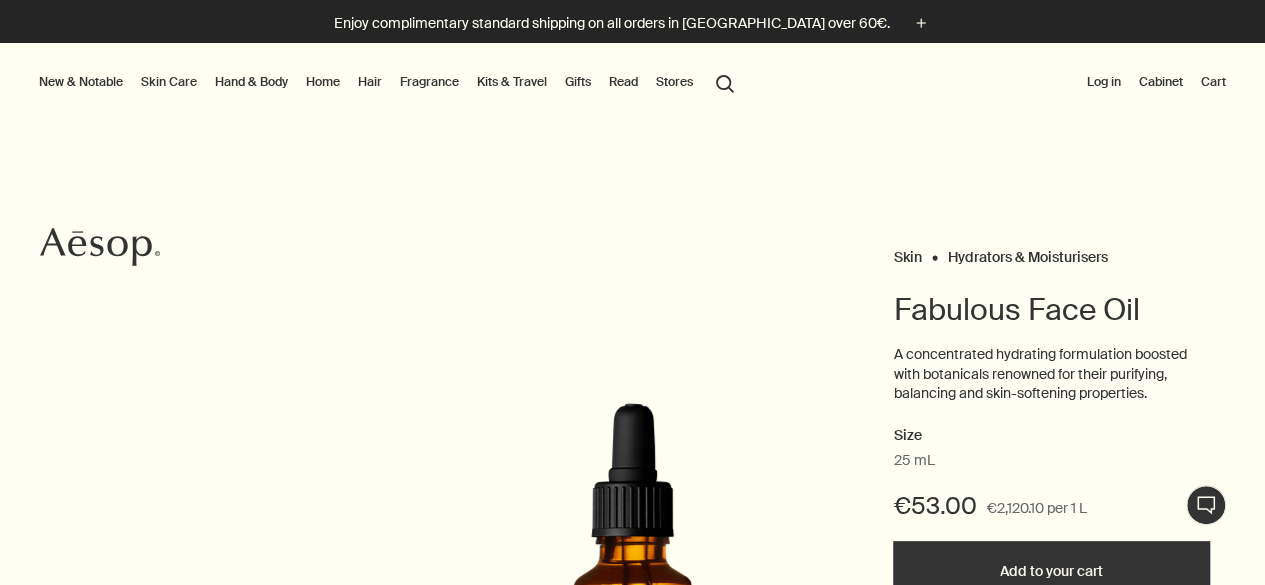 click on "Skip to main content Enjoy complimentary standard shipping on all orders in Germany over 60€. plus New & Notable New additions Lucent Facial Refiner Lucent Duo Eleos Nourishing Body Cleanser Aurner Eau de Parfum Notable formulations Resurrection Aromatique Hand Wash Reverence Aromatique Hand Wash Geranium Leaf Body Cleanser Resurrection Aromatique Hand Balm Skin Care Discover Skin Care   rightArrow Cleansers & Exfoliants Treat & Masque Toners Hydrators & Moisturisers Eye & Lip Care Shaving Sun Care Skin Care Kits See all Skin Care Skin type or concern Normal Dry Oily Combination Sensitive Mature Seasonal Skin Care Summer Winter New additions Lucent Facial Refiner Lucent Duo Immaculate Facial Tonic Discover your skin type   rightArrow A personal prescription Hand & Body Discover Hand & Body   rightArrow Hand Washes & Balms Bar Soaps Body Cleansers & Scrubs Body Balms & Oils Oral Care & Deodorants See all Hand & Body New additions Eleos Nourishing Body Cleanser Eleos Aromatique Hand Balm   rightArrow Home" at bounding box center (632, 292) 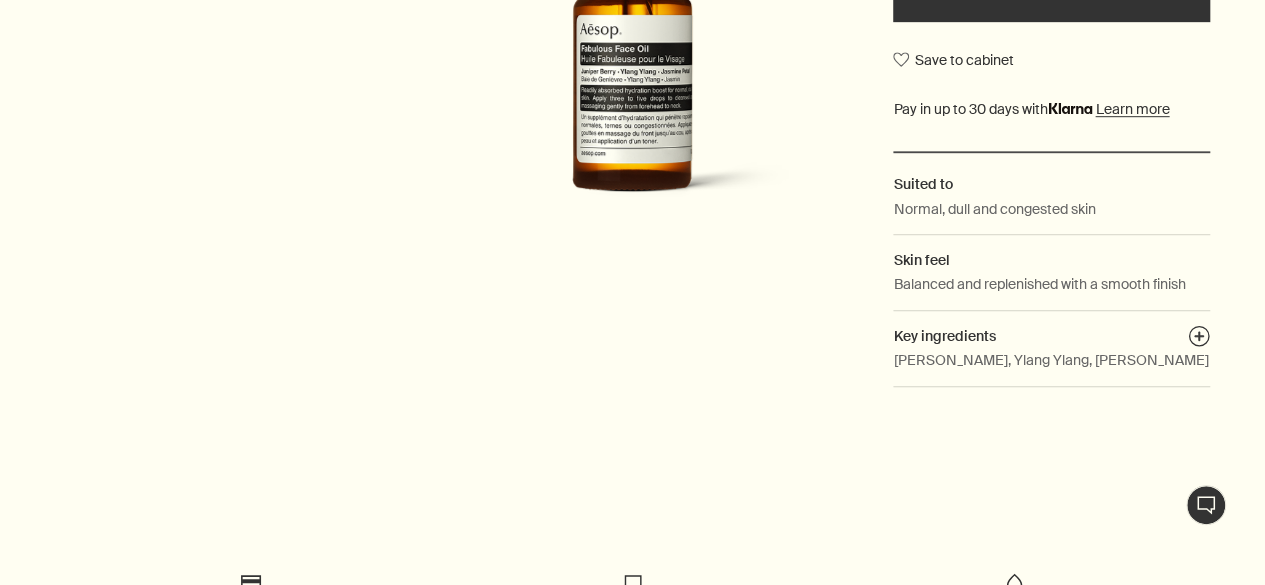 scroll, scrollTop: 773, scrollLeft: 0, axis: vertical 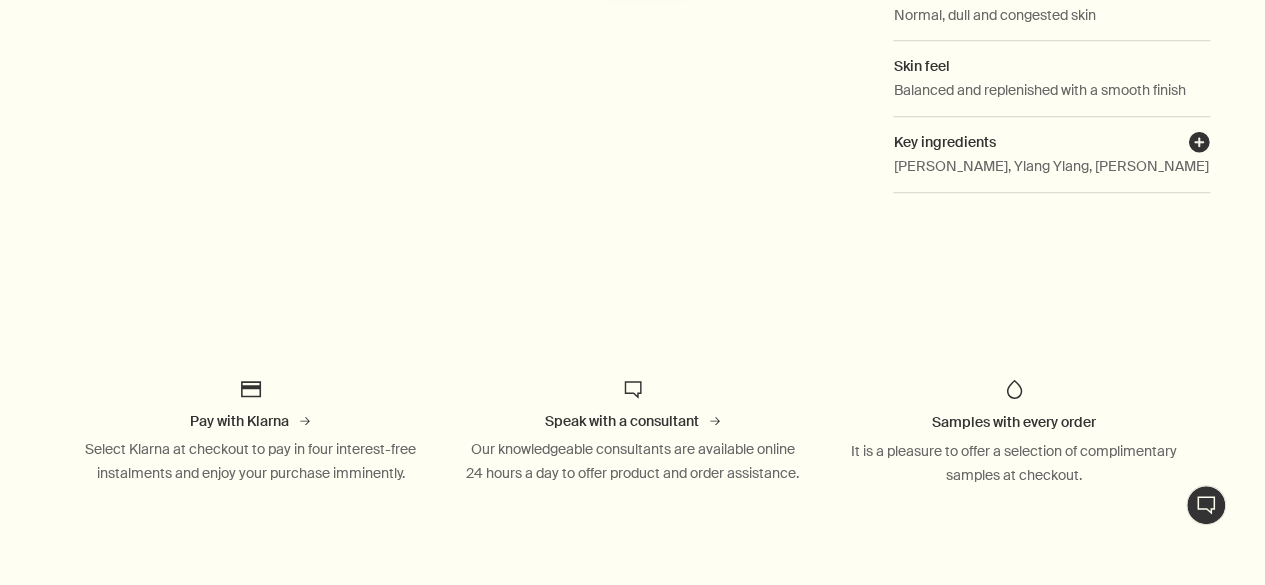 click on "plusAndCloseWithCircle" at bounding box center [1199, 145] 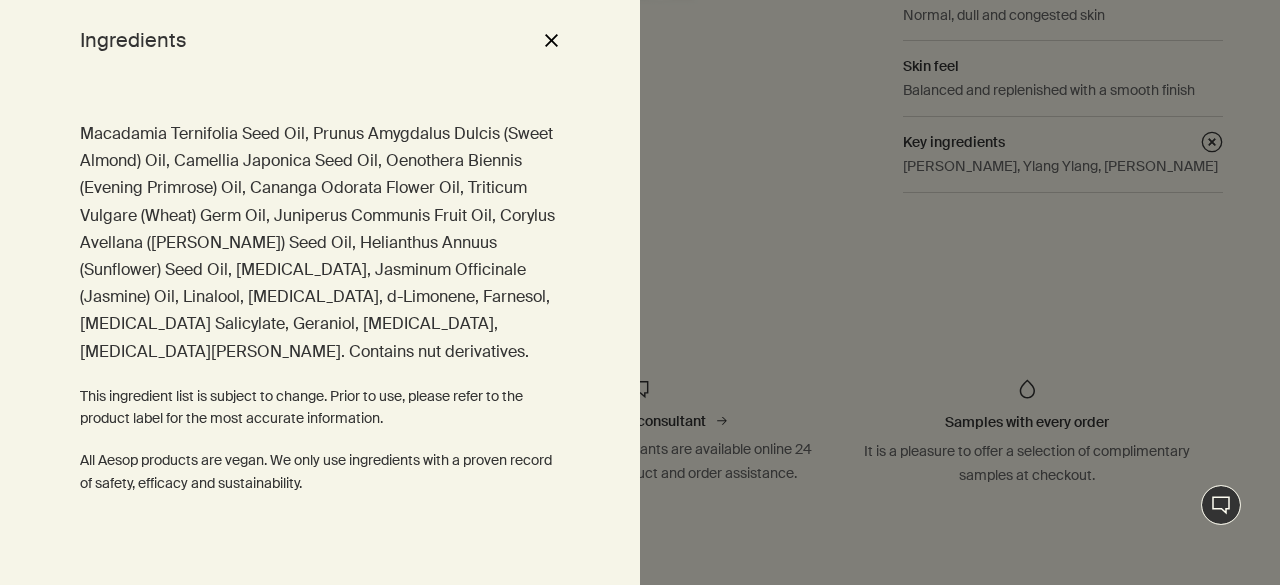 click on "close" at bounding box center [551, 40] 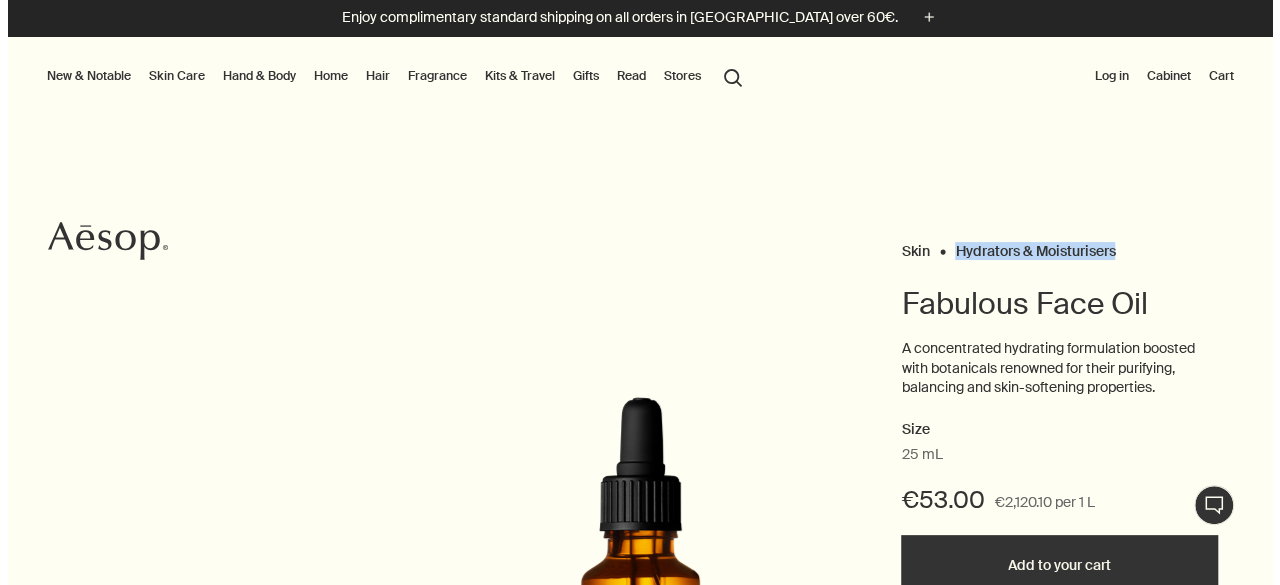 scroll, scrollTop: 0, scrollLeft: 0, axis: both 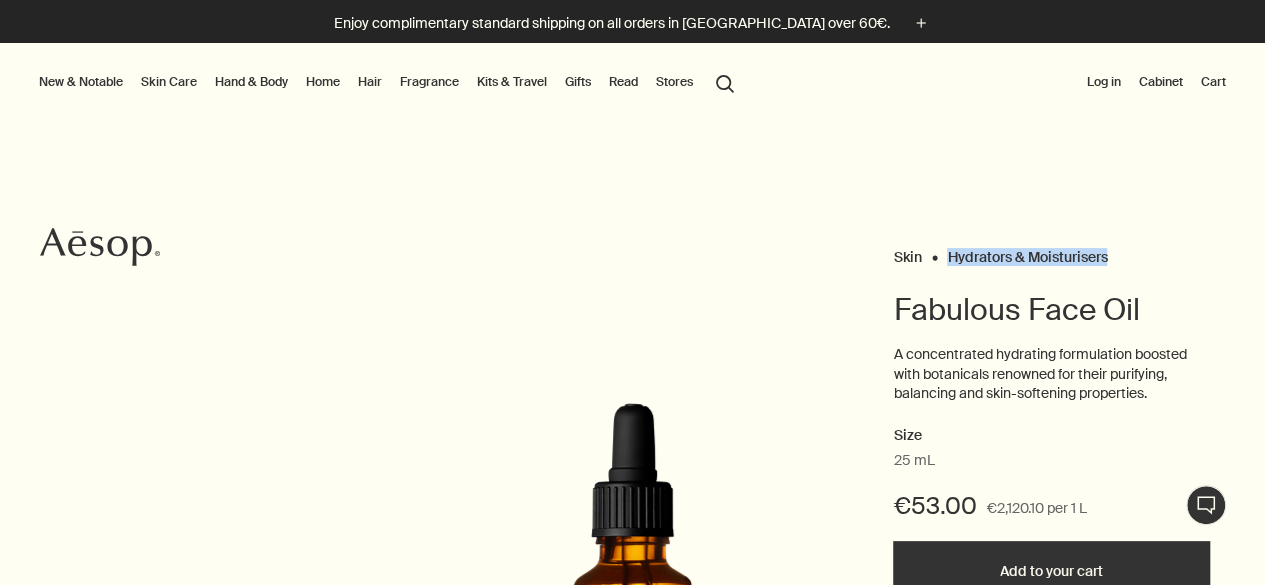 click on "search Search" at bounding box center (725, 82) 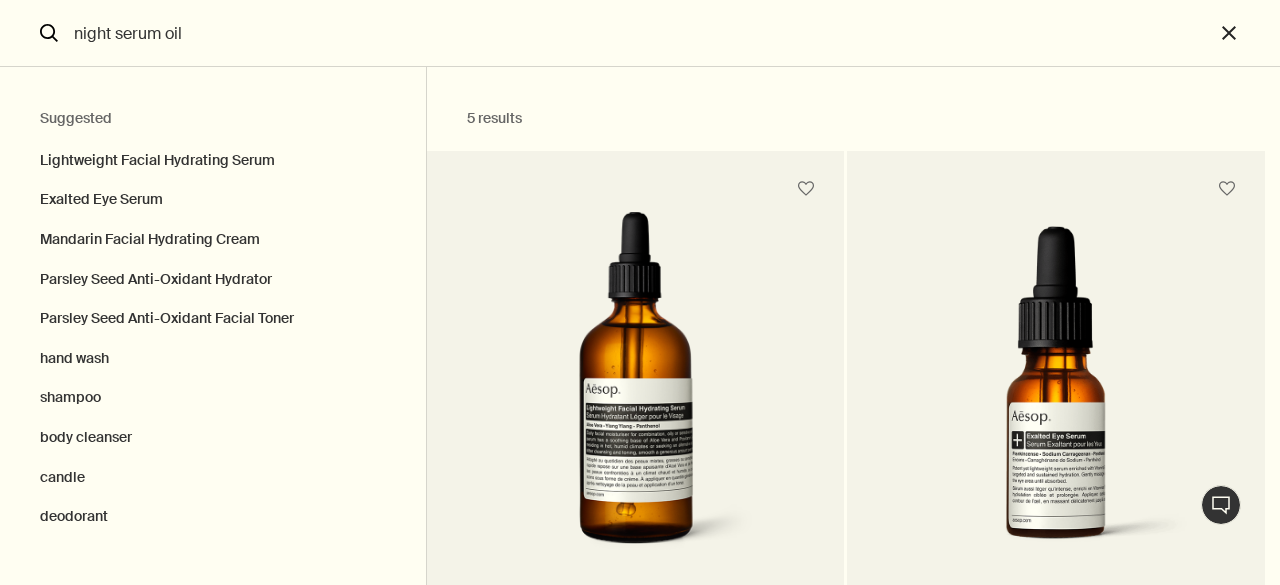 type on "night serum oil" 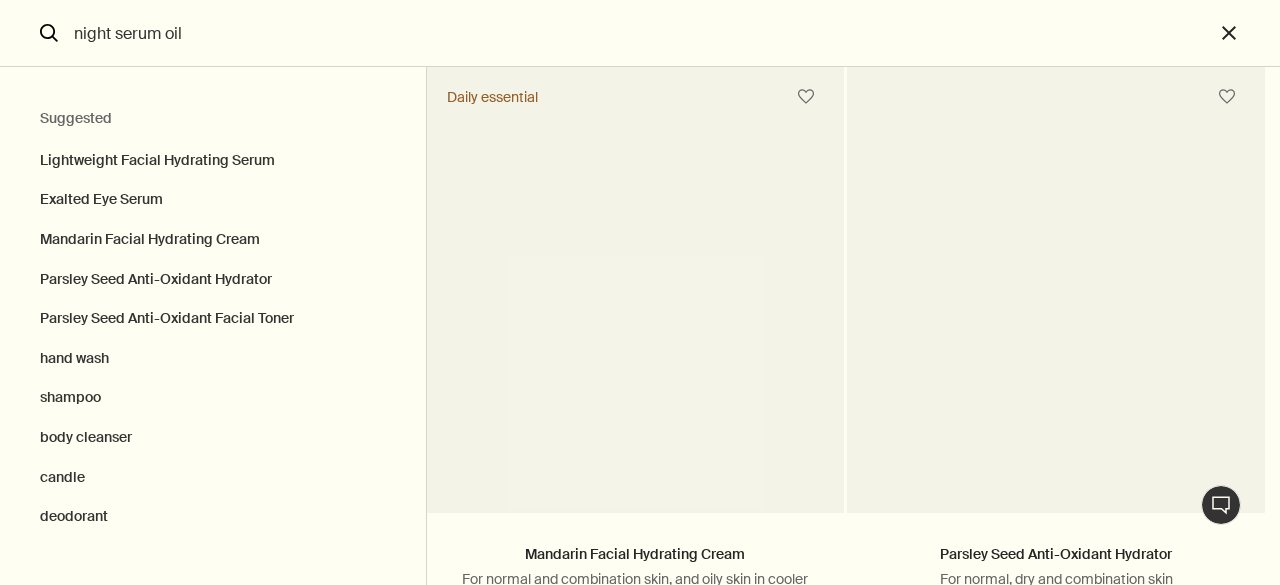 scroll, scrollTop: 948, scrollLeft: 0, axis: vertical 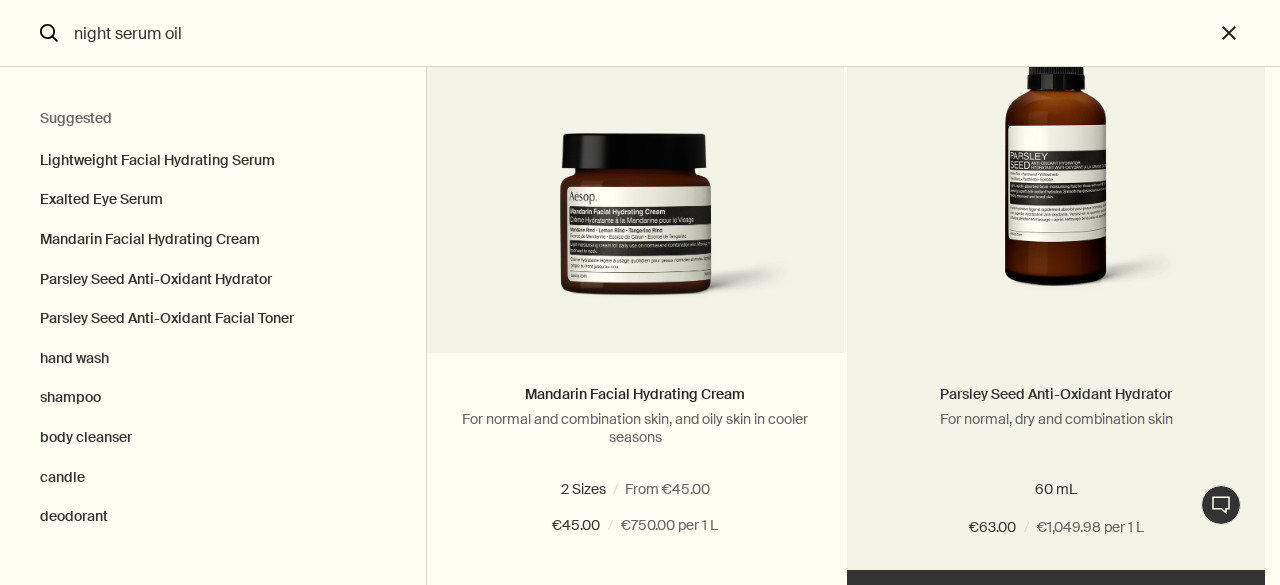 click on "Parsley Seed Anti-Oxidant Hydrator" at bounding box center [1056, 394] 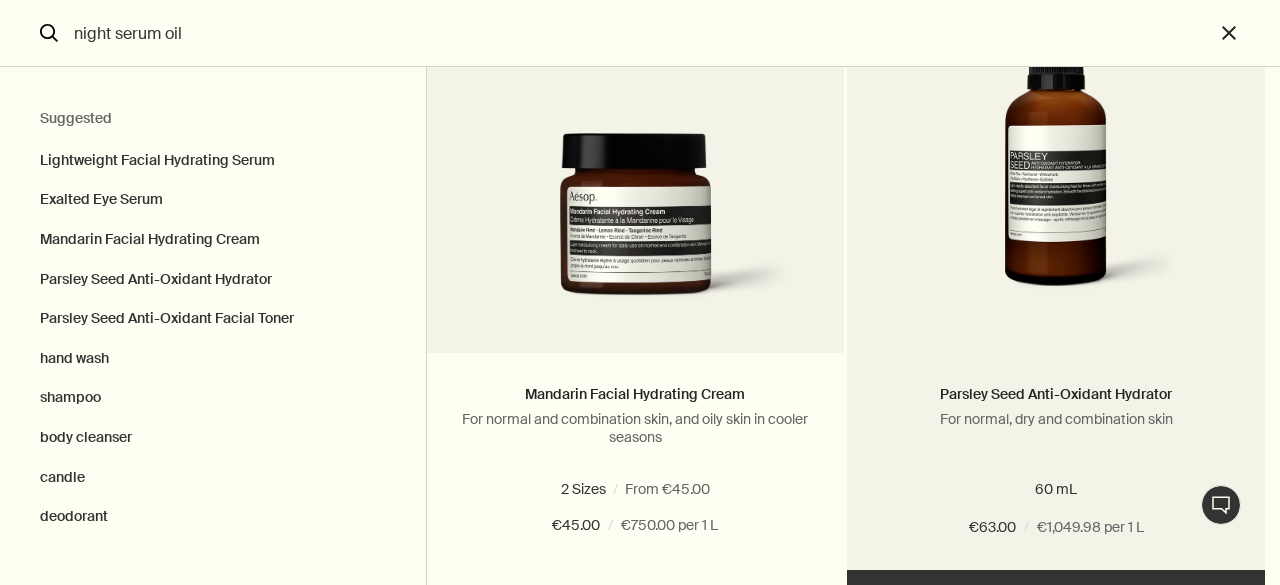 click at bounding box center [1056, 148] 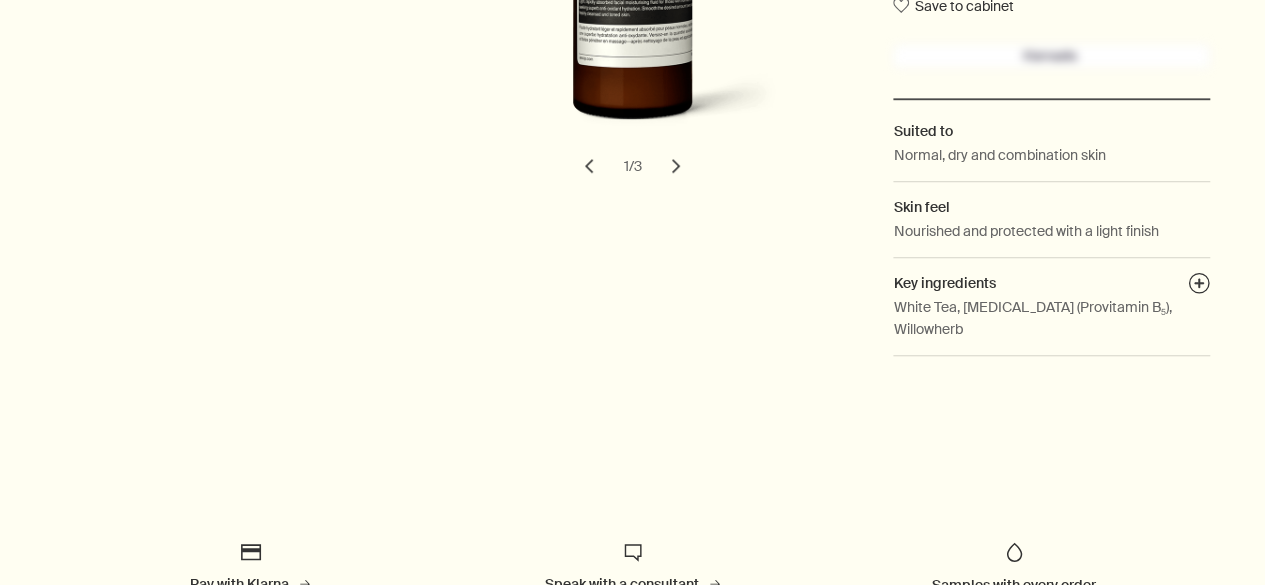 scroll, scrollTop: 0, scrollLeft: 0, axis: both 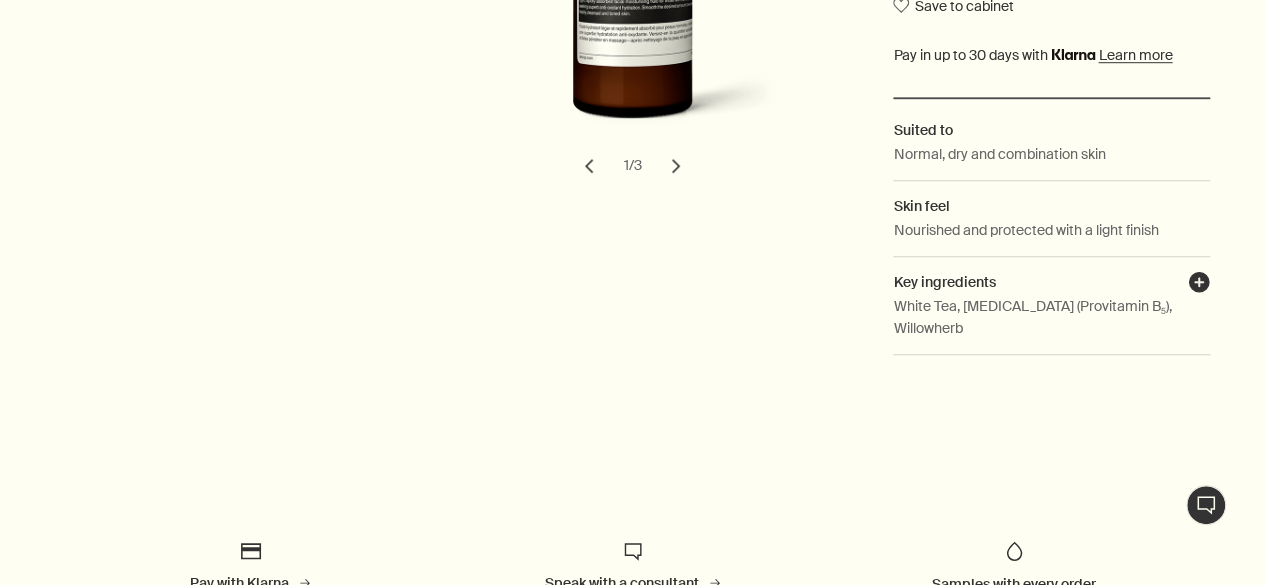 click on "plusAndCloseWithCircle" at bounding box center [1199, 285] 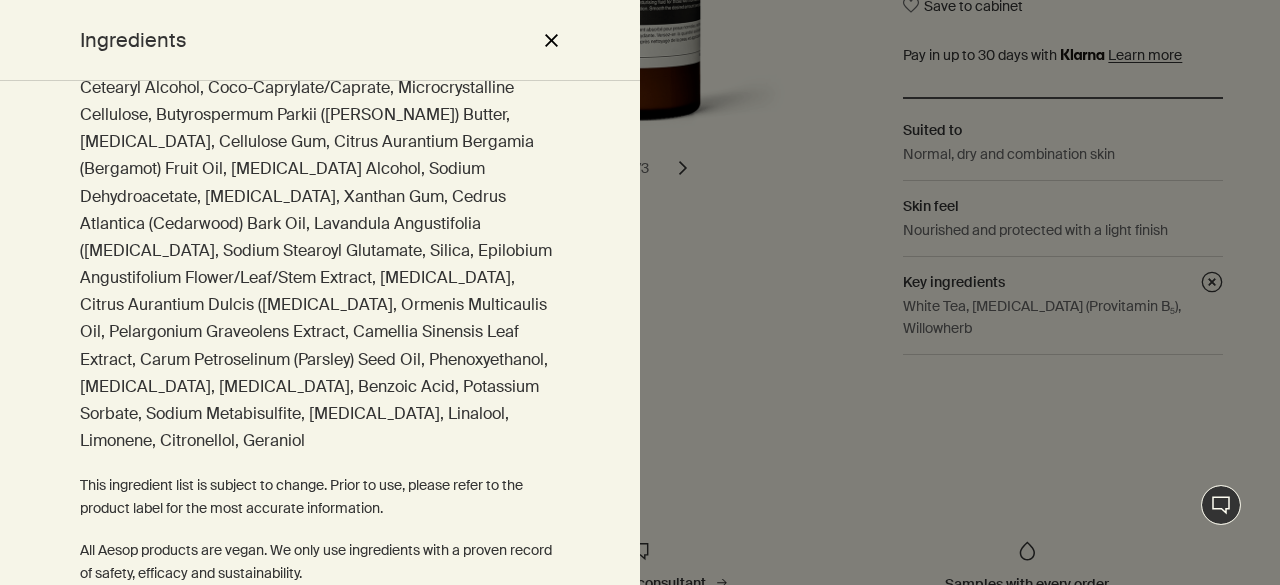 scroll, scrollTop: 179, scrollLeft: 0, axis: vertical 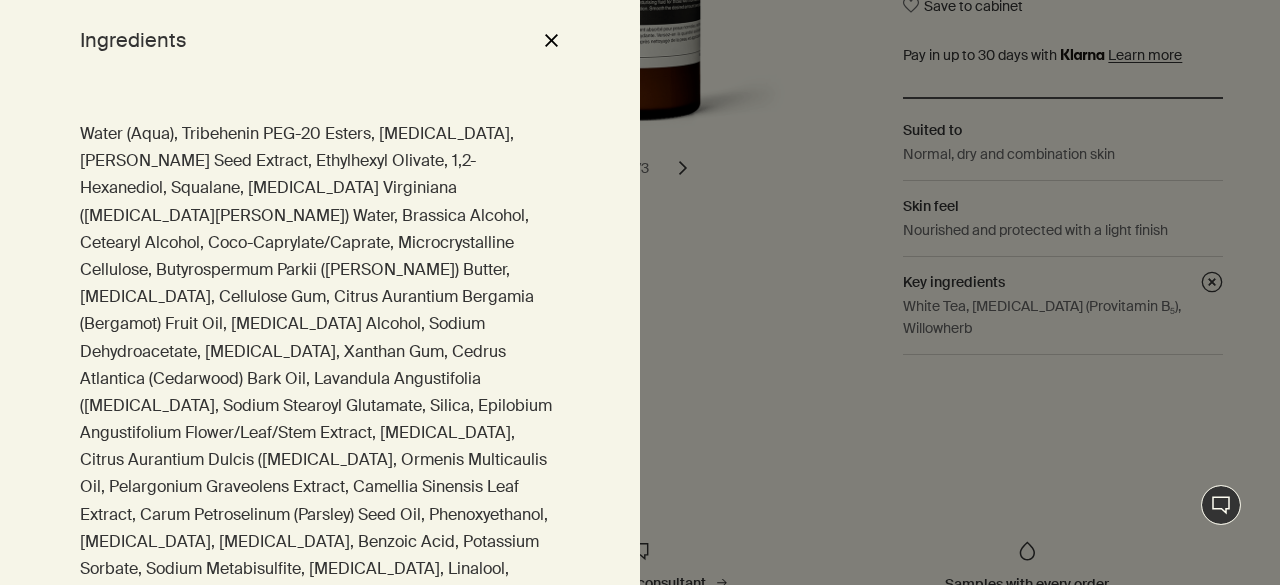 click on "close" at bounding box center (551, 40) 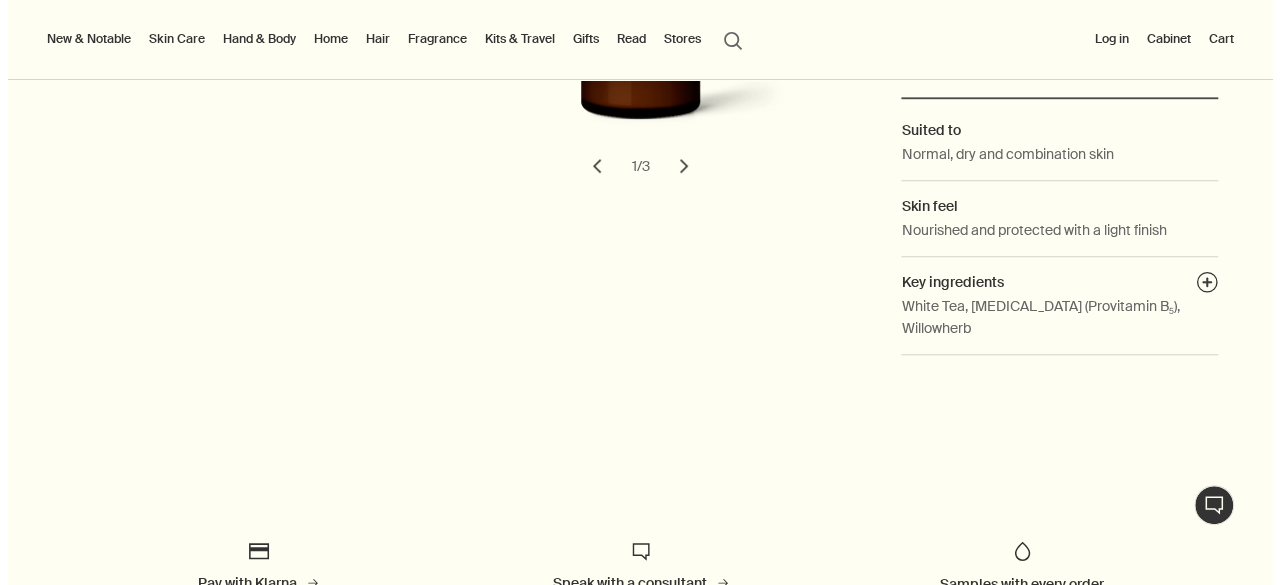scroll, scrollTop: 0, scrollLeft: 0, axis: both 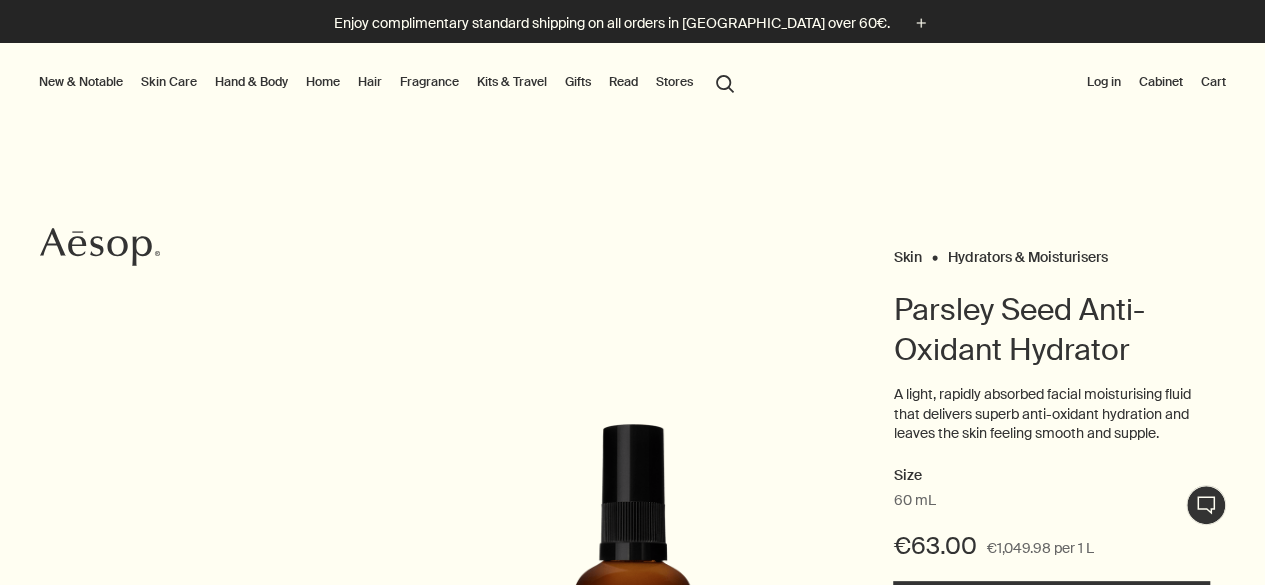 click on "Skin Care" at bounding box center [169, 82] 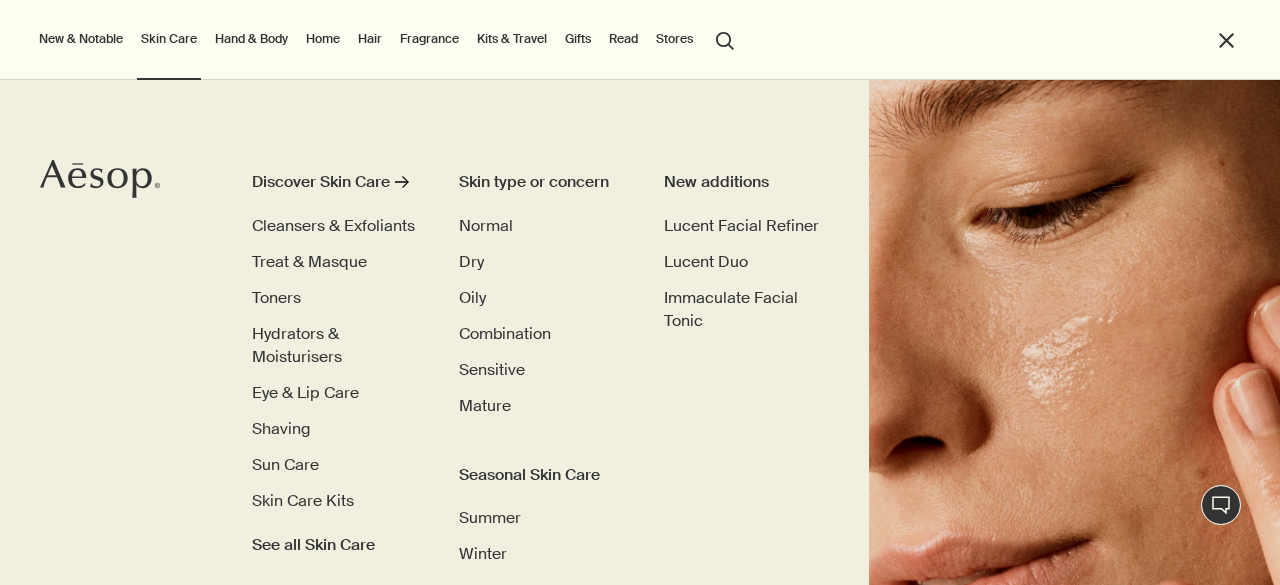 click on "search Search" at bounding box center [725, 39] 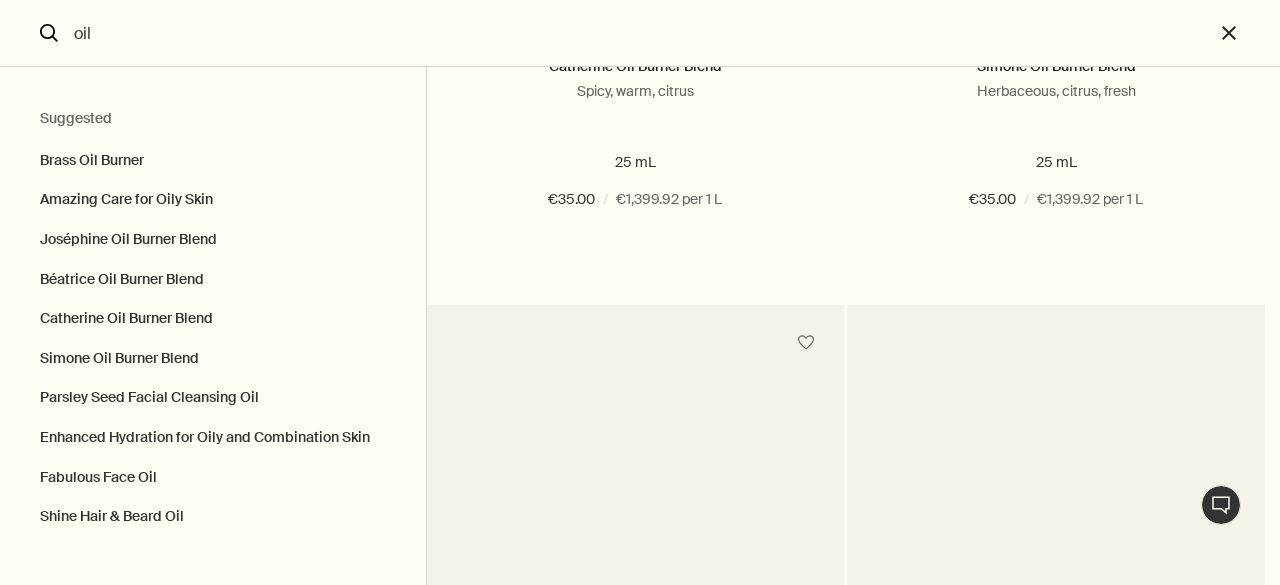 scroll, scrollTop: 2196, scrollLeft: 0, axis: vertical 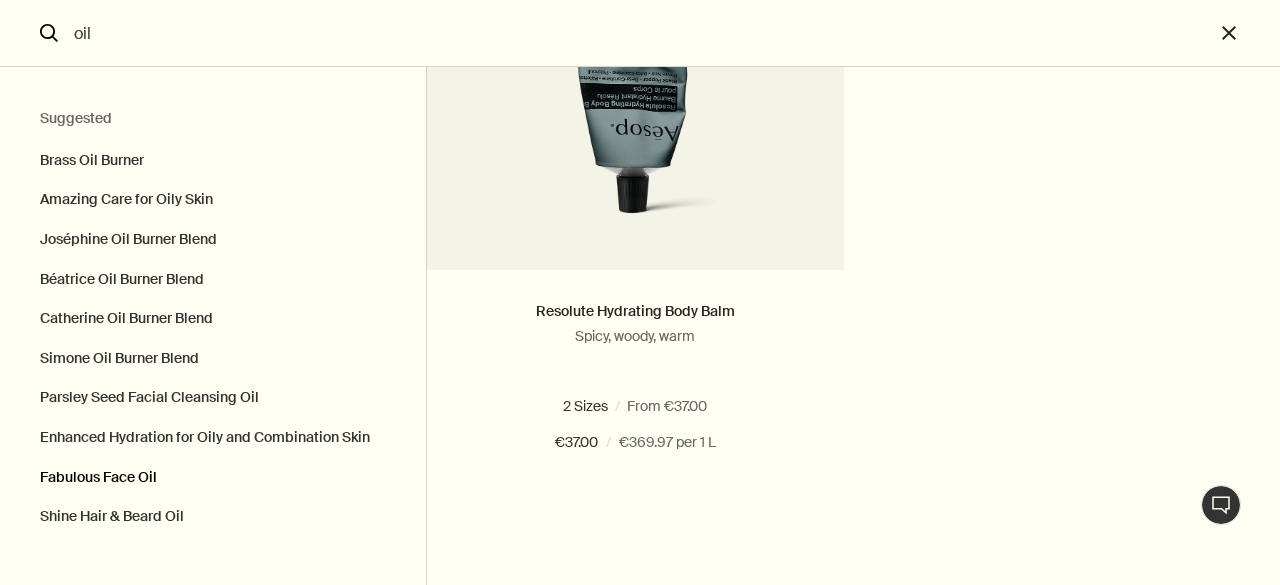 click on "Fabulous Face Oil" at bounding box center (213, 478) 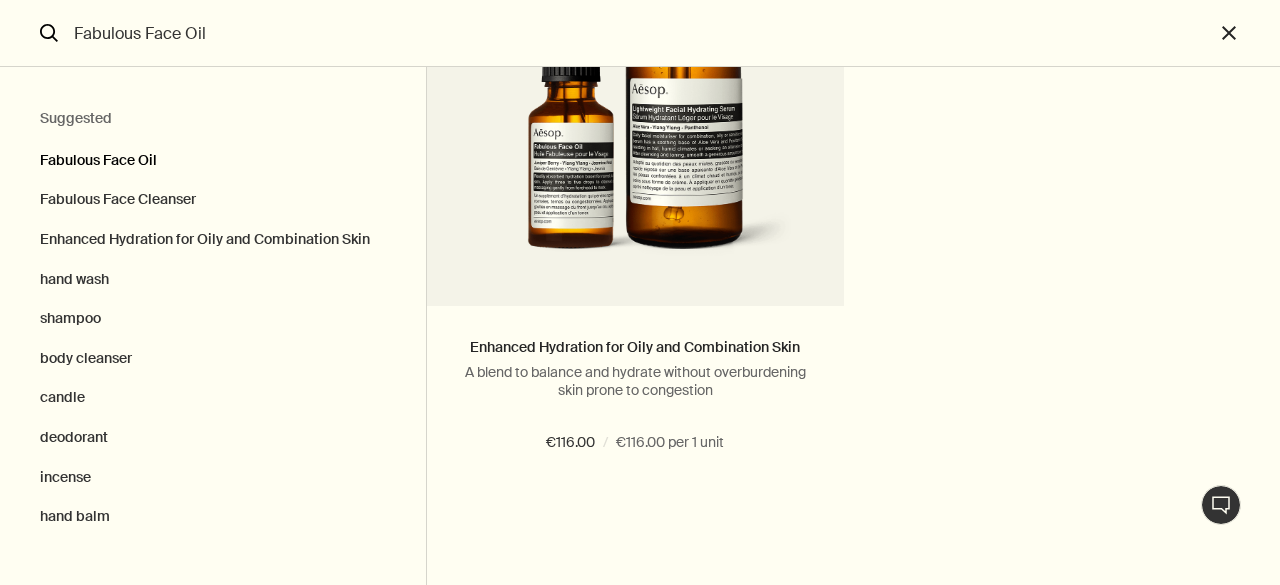 scroll, scrollTop: 0, scrollLeft: 0, axis: both 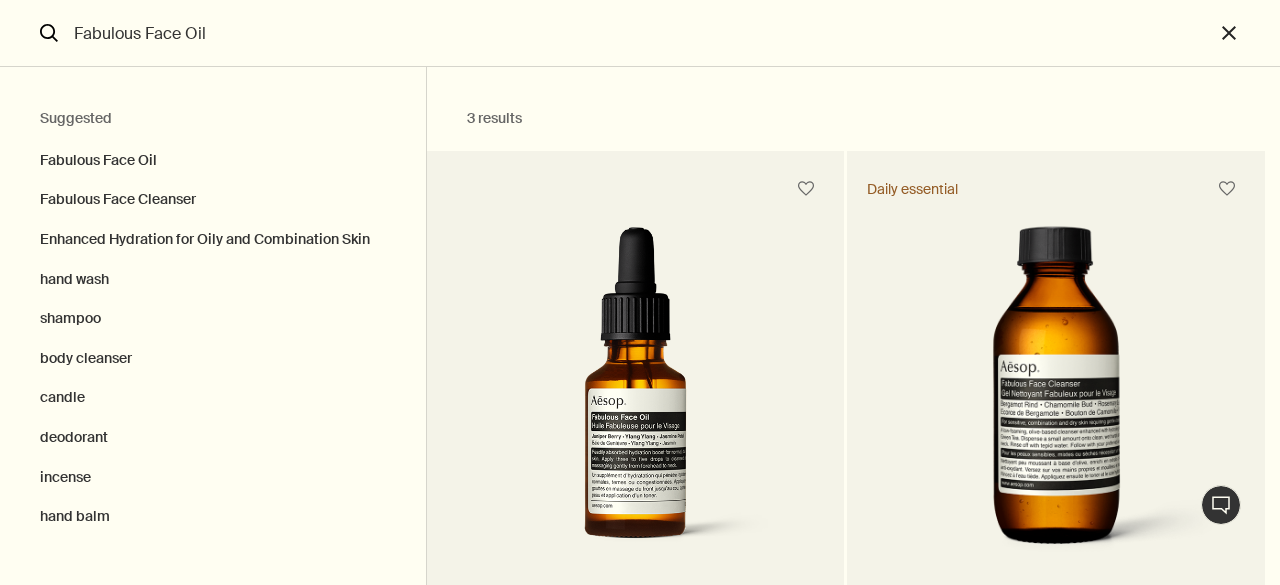 click at bounding box center (636, 400) 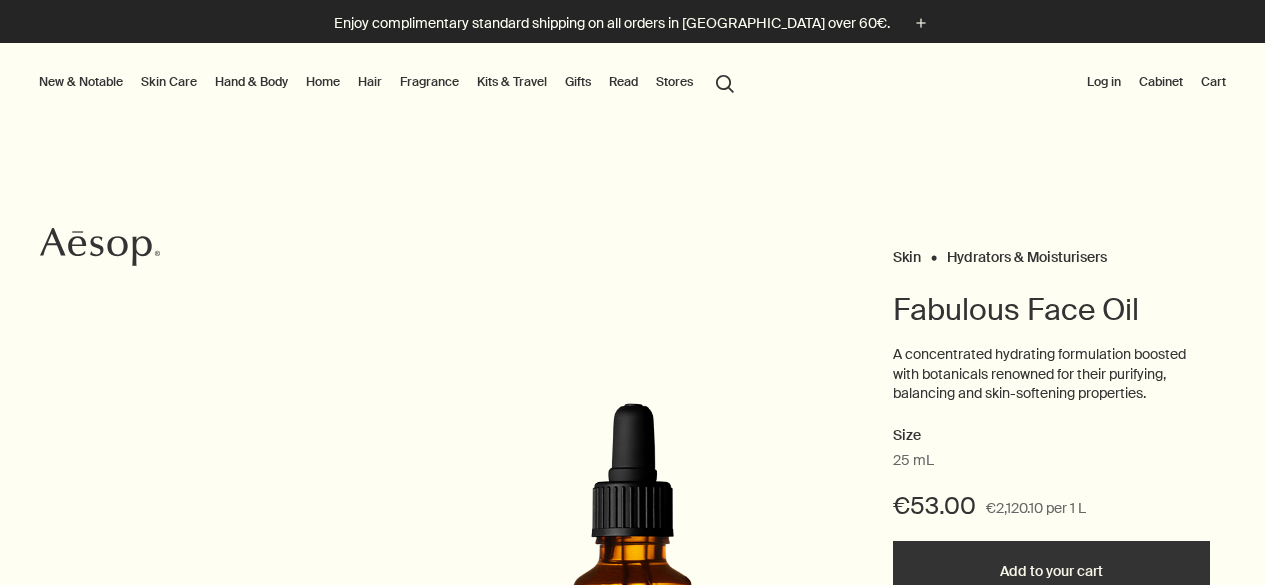 scroll, scrollTop: 0, scrollLeft: 0, axis: both 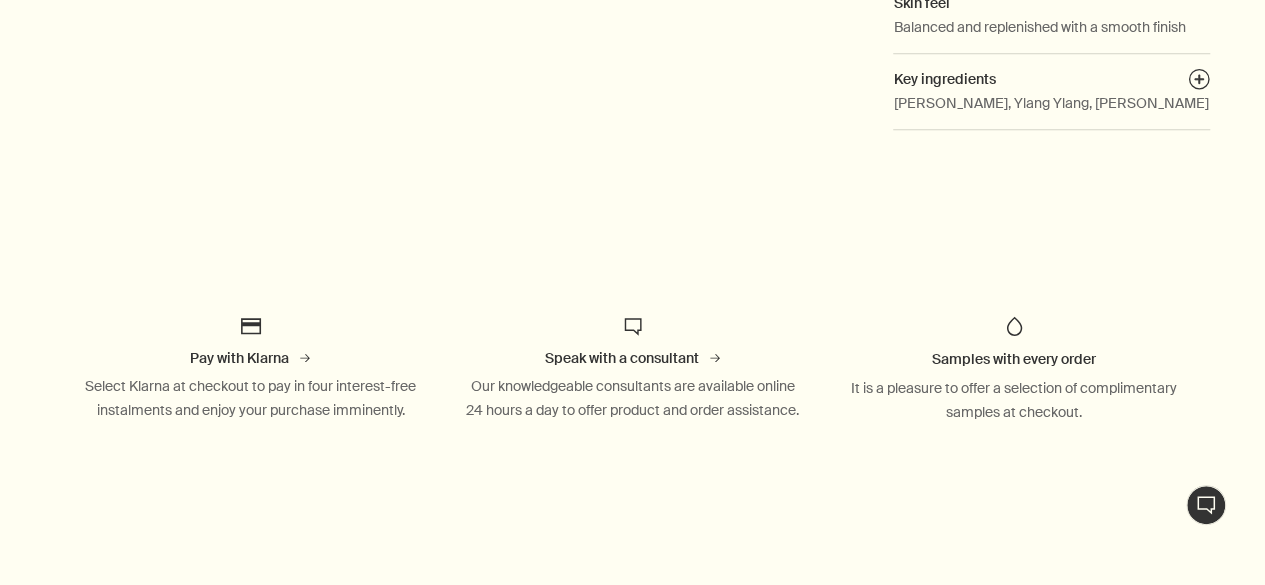 click on "Skin Hydrators & Moisturisers Fabulous Face Oil A concentrated hydrating formulation boosted with botanicals renowned for their purifying, balancing and skin-softening properties. Size 25 mL €53.00 €2,120.10   per   1   L   Add to your cart Save to cabinet Suited to Normal, dull and congested skin Skin feel Balanced and replenished with a smooth finish Key ingredients plusAndCloseWithCircle Juniper [PERSON_NAME], Ylang Ylang, Jasmine Petal" at bounding box center (632, -225) 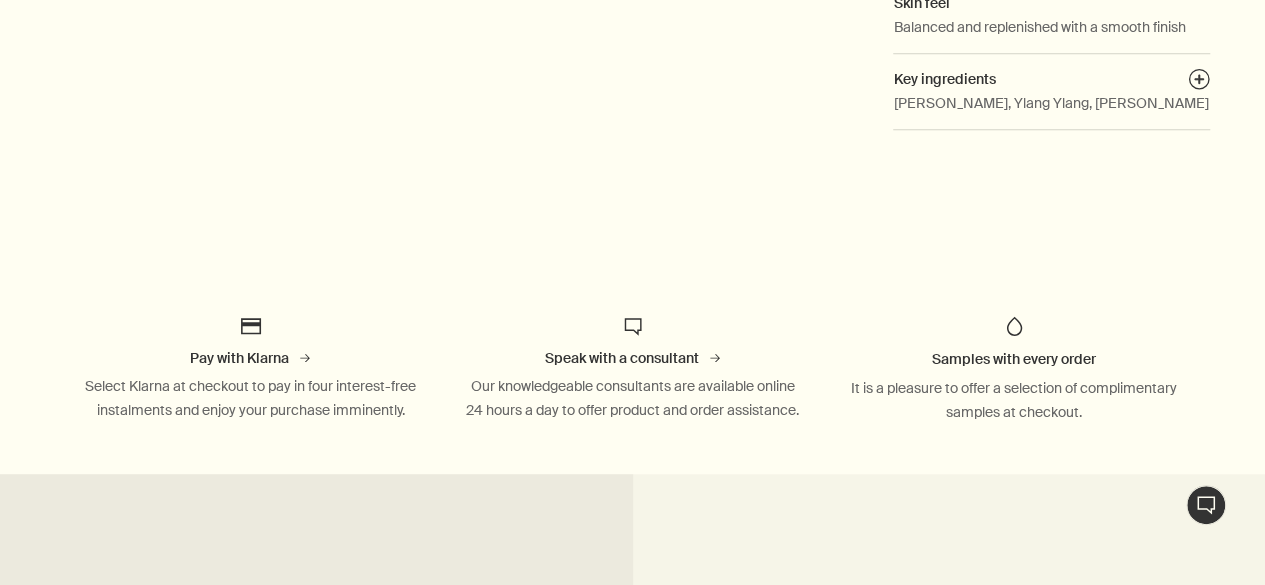 scroll, scrollTop: 0, scrollLeft: 0, axis: both 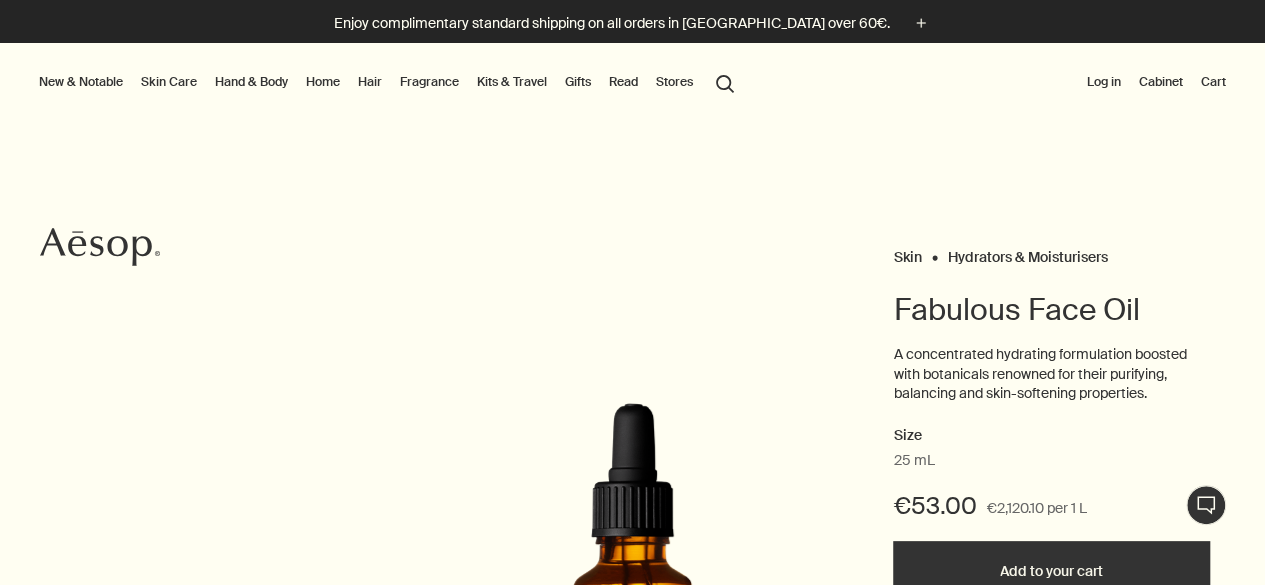 click on "Skin Hydrators & Moisturisers Fabulous Face Oil A concentrated hydrating formulation boosted with botanicals renowned for their purifying, balancing and skin-softening properties. Size 25 mL €53.00 €2,120.10   per   1   L   Add to your cart Save to cabinet Suited to Normal, dull and congested skin Skin feel Balanced and replenished with a smooth finish Key ingredients plusAndCloseWithCircle Juniper [PERSON_NAME], Ylang Ylang, Jasmine Petal" at bounding box center [632, 611] 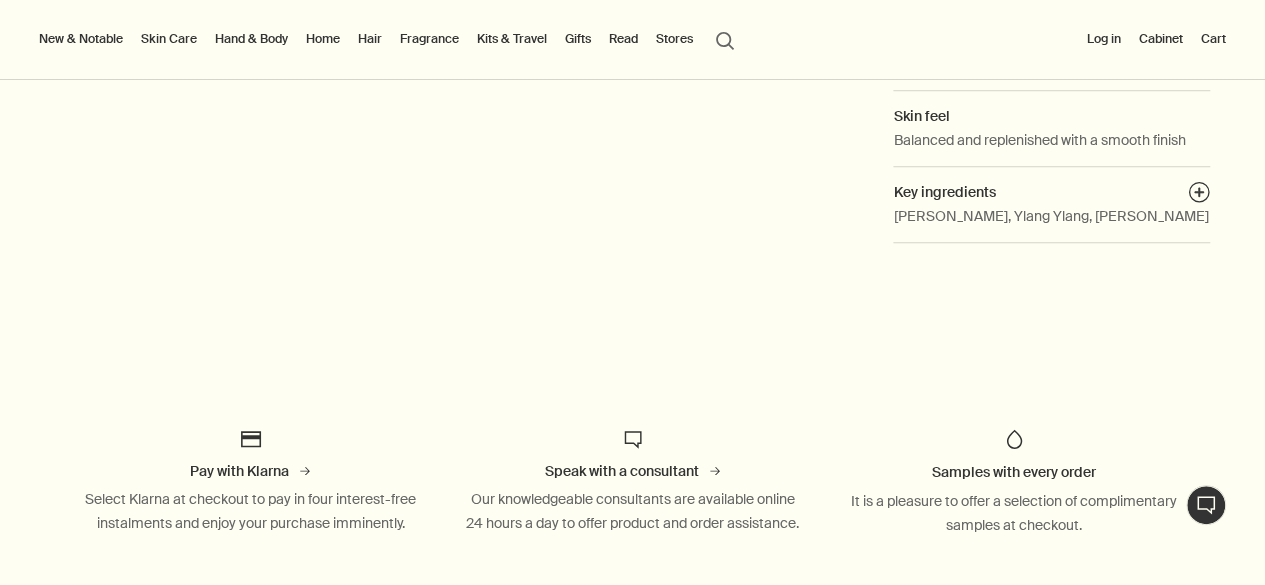 scroll, scrollTop: 720, scrollLeft: 0, axis: vertical 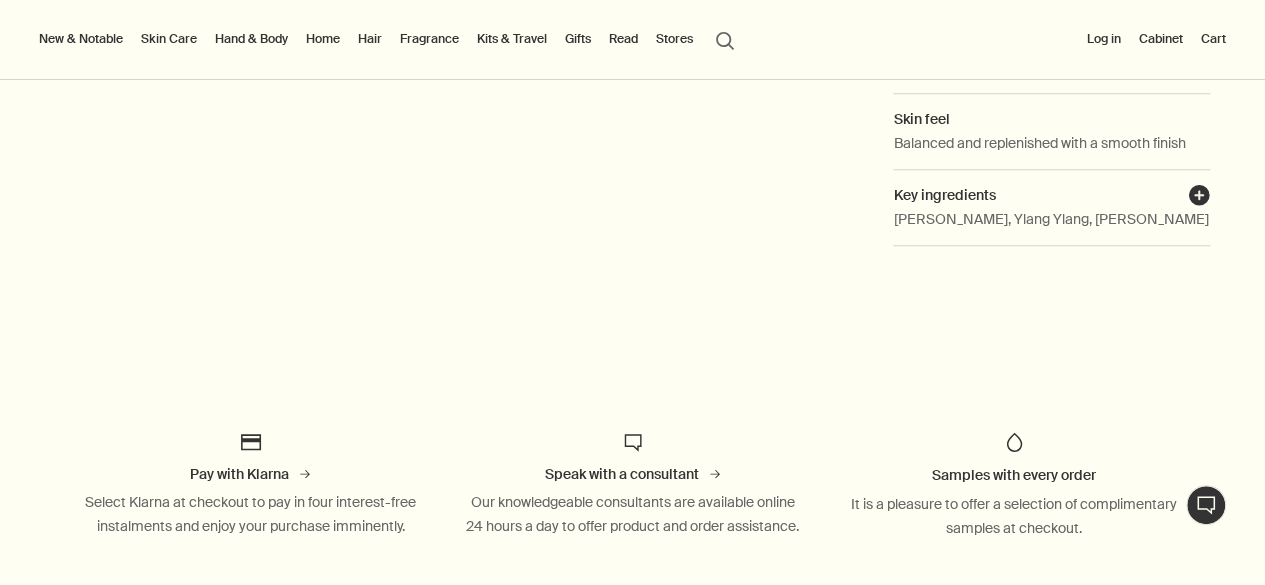 click on "plusAndCloseWithCircle" at bounding box center [1199, 198] 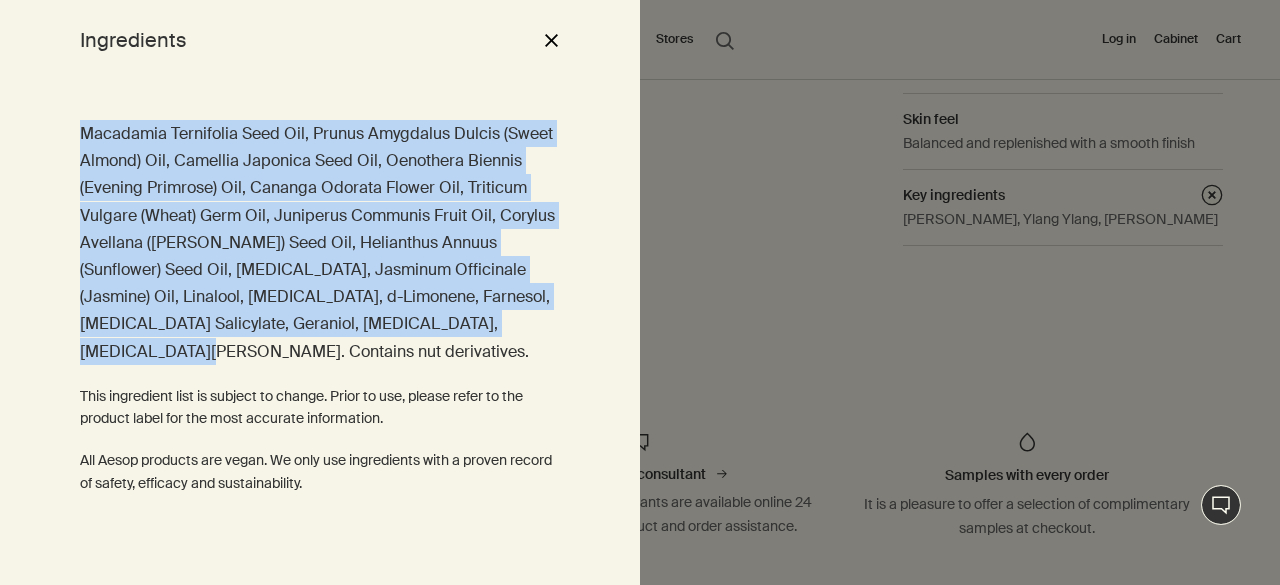 drag, startPoint x: 512, startPoint y: 331, endPoint x: 72, endPoint y: 125, distance: 485.83536 